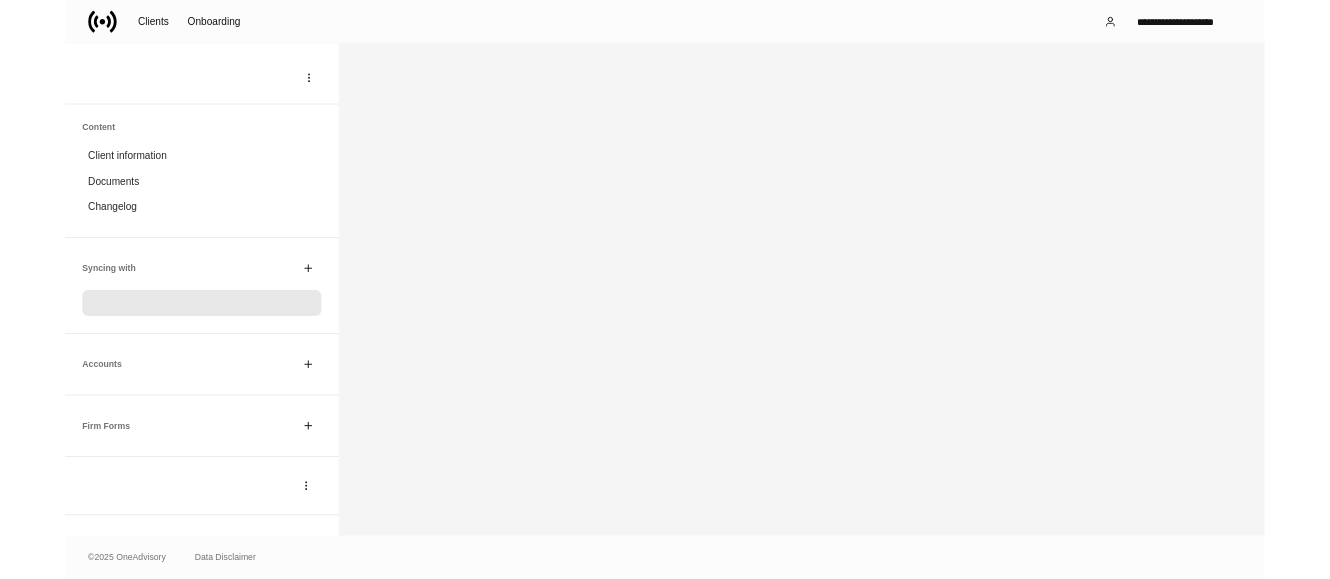 scroll, scrollTop: 0, scrollLeft: 0, axis: both 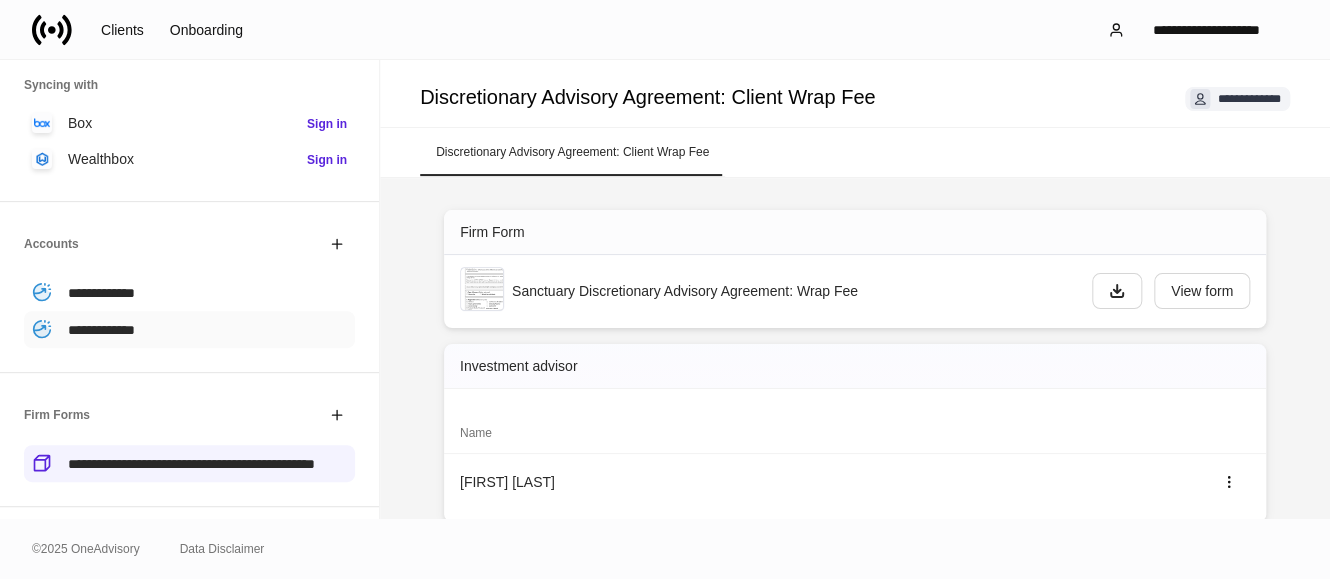 click on "**********" at bounding box center [101, 330] 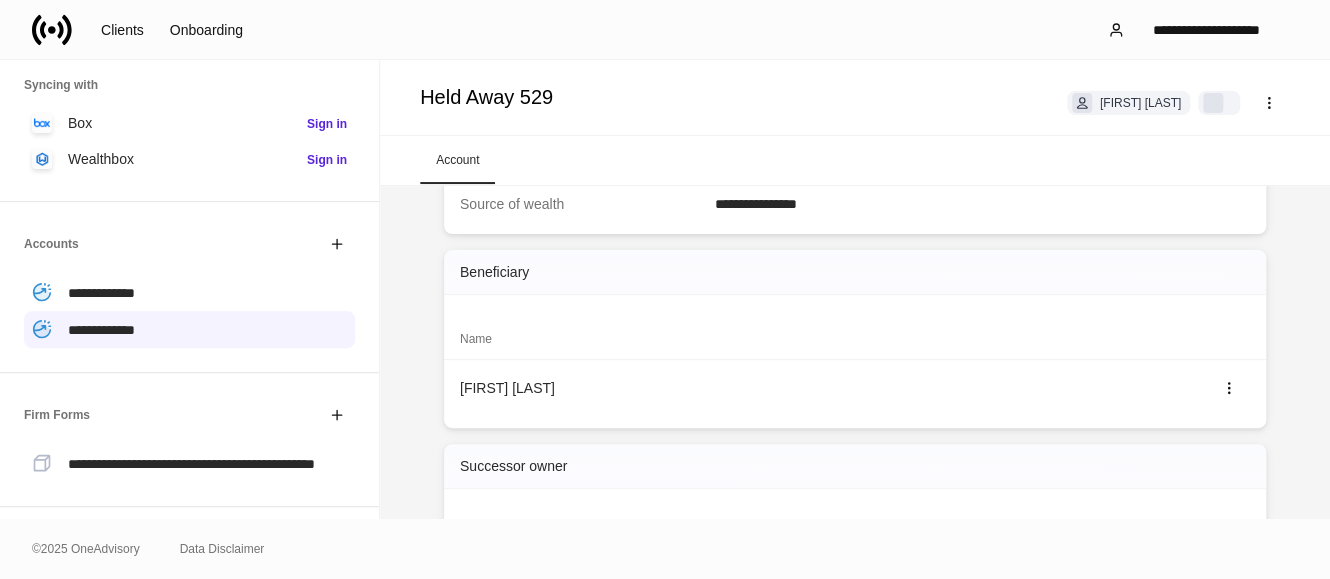 scroll, scrollTop: 420, scrollLeft: 0, axis: vertical 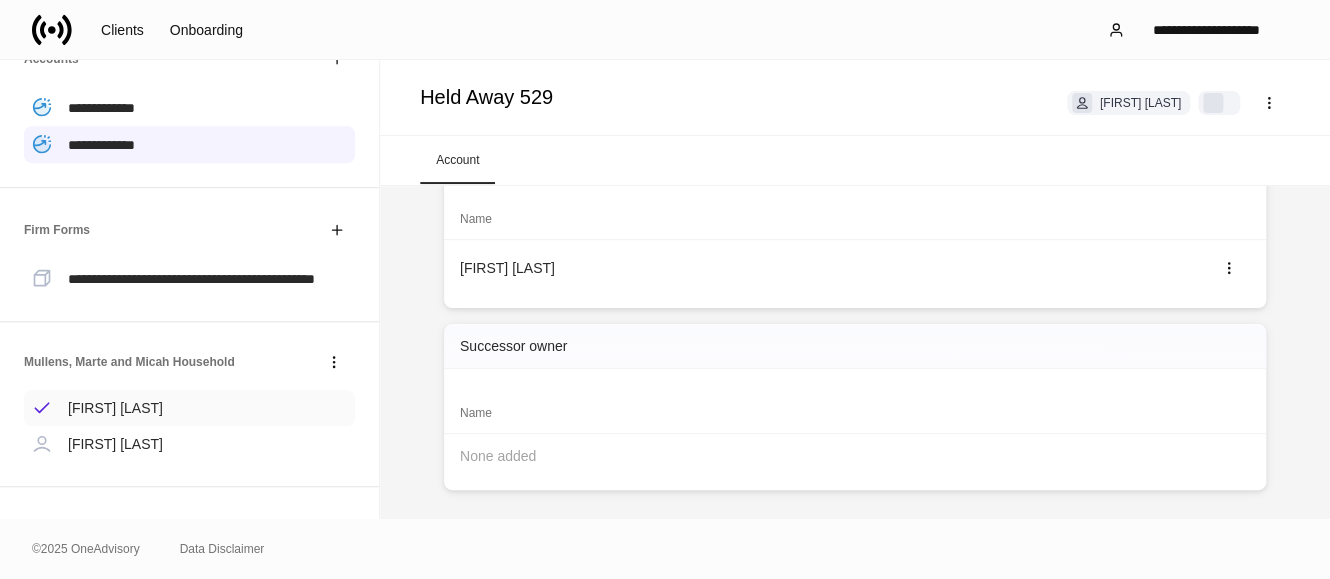 click on "Marte Mullens" at bounding box center (115, 408) 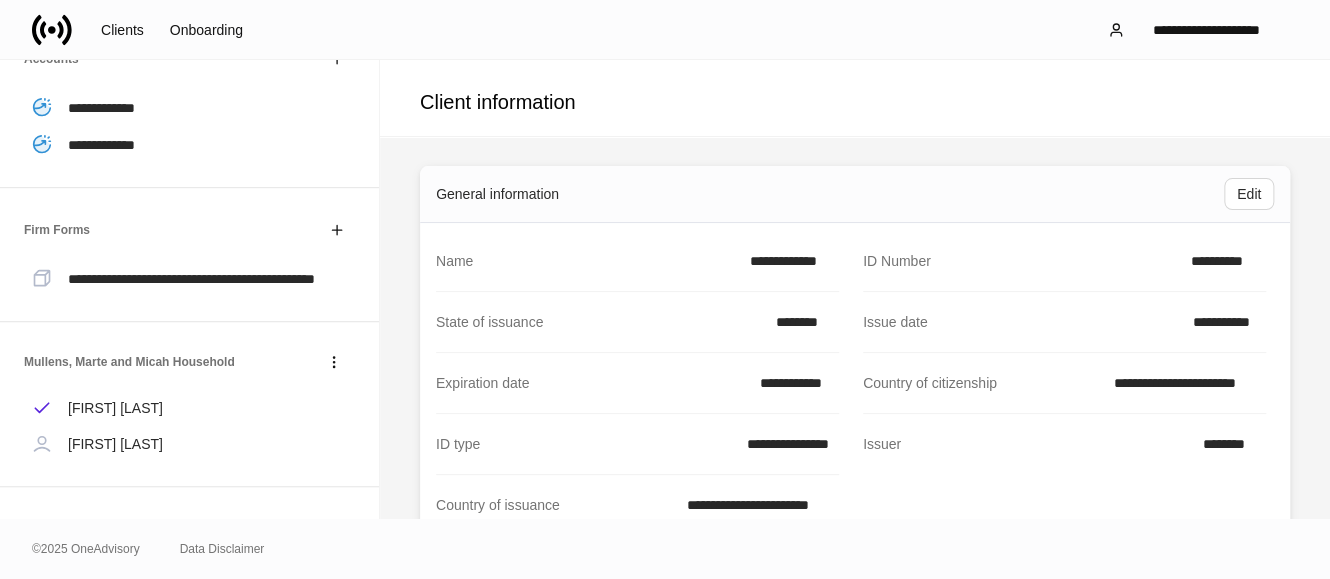 scroll, scrollTop: 0, scrollLeft: 0, axis: both 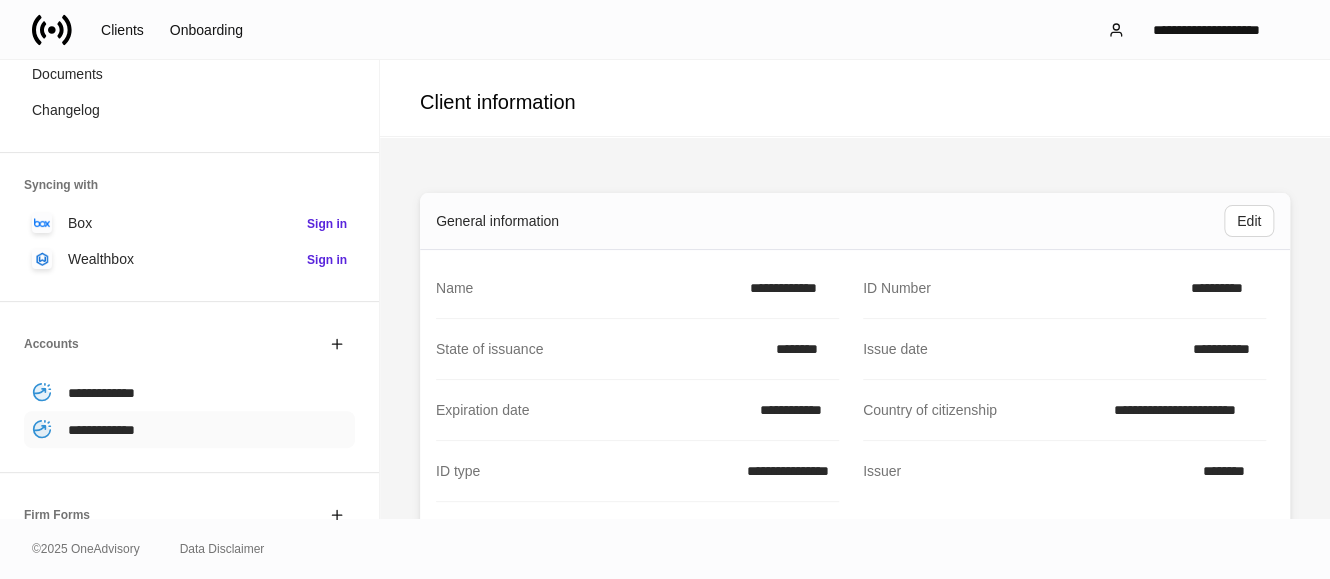 click on "**********" at bounding box center [101, 430] 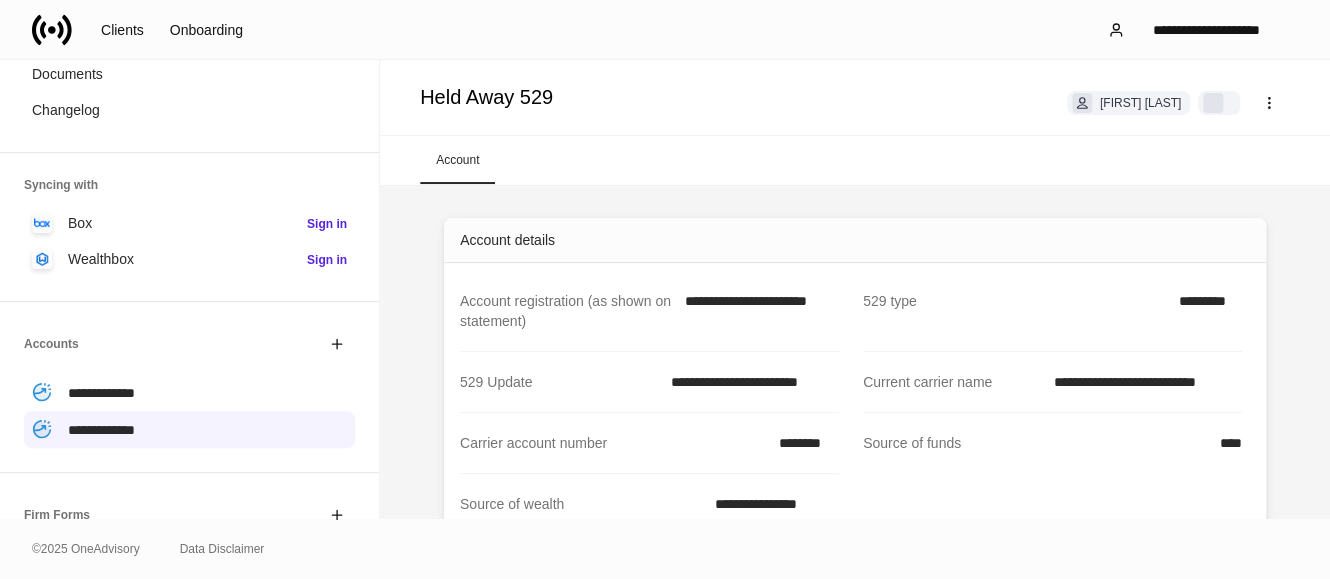 scroll, scrollTop: 100, scrollLeft: 0, axis: vertical 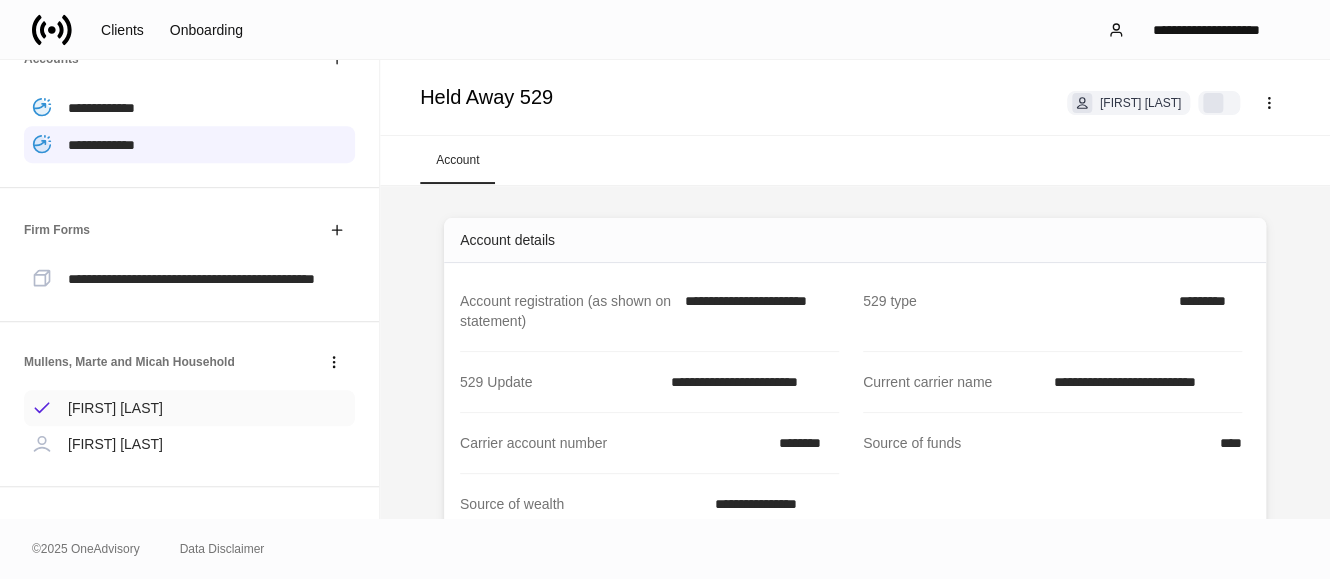 click on "Marte Mullens" at bounding box center (189, 408) 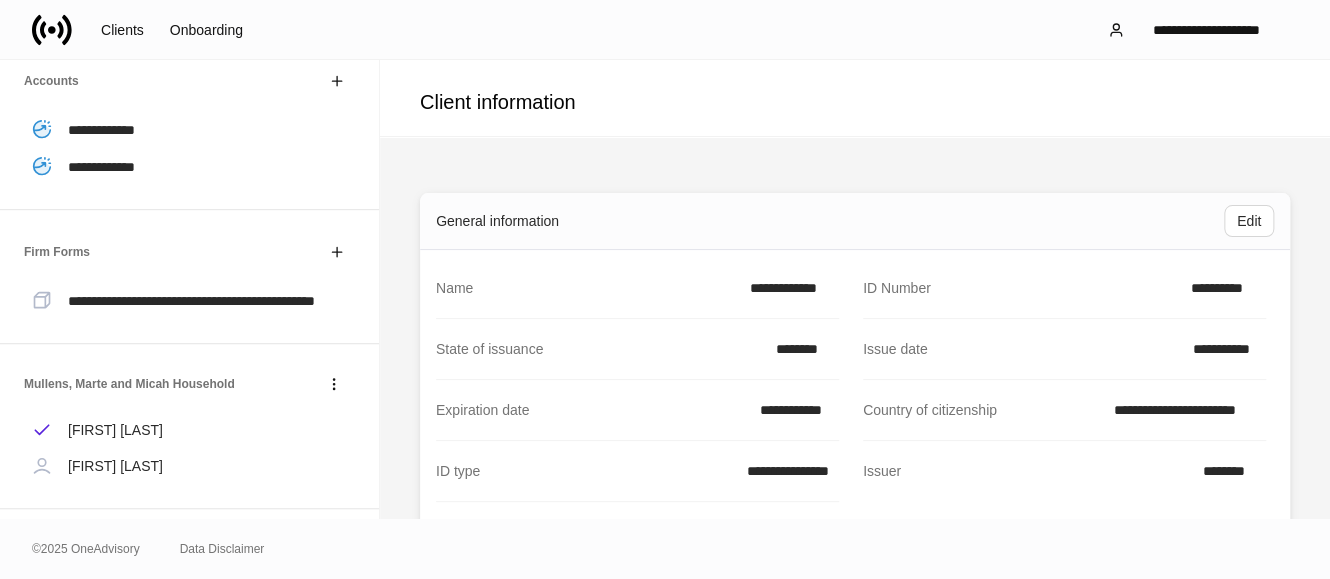 scroll, scrollTop: 380, scrollLeft: 0, axis: vertical 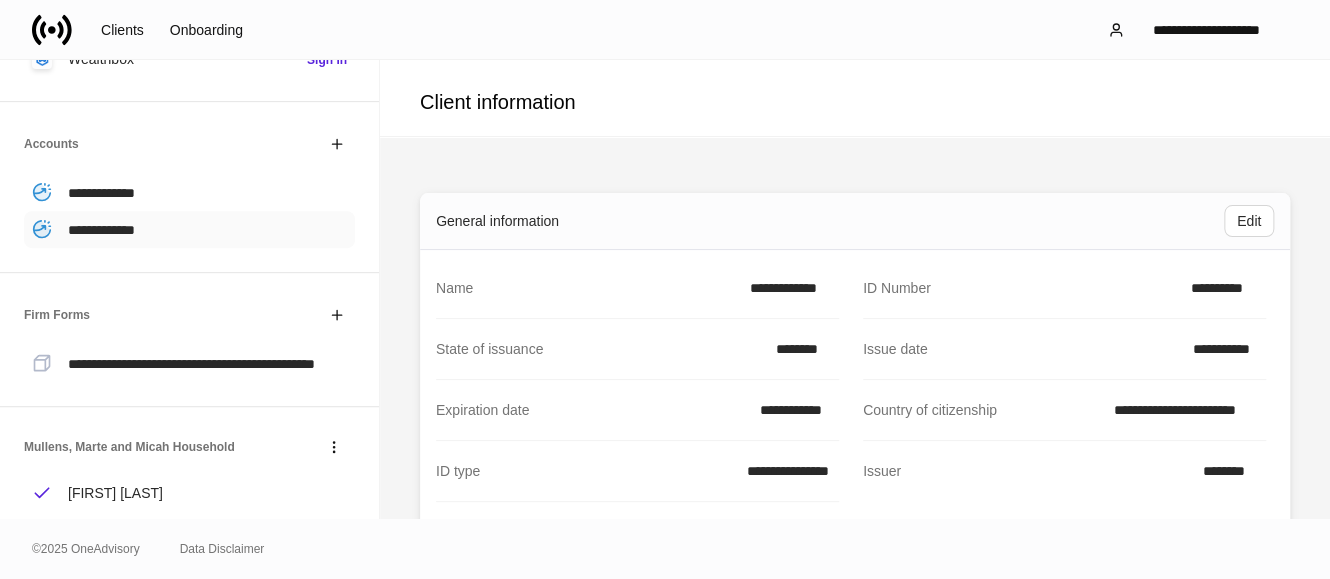 click on "**********" at bounding box center (101, 230) 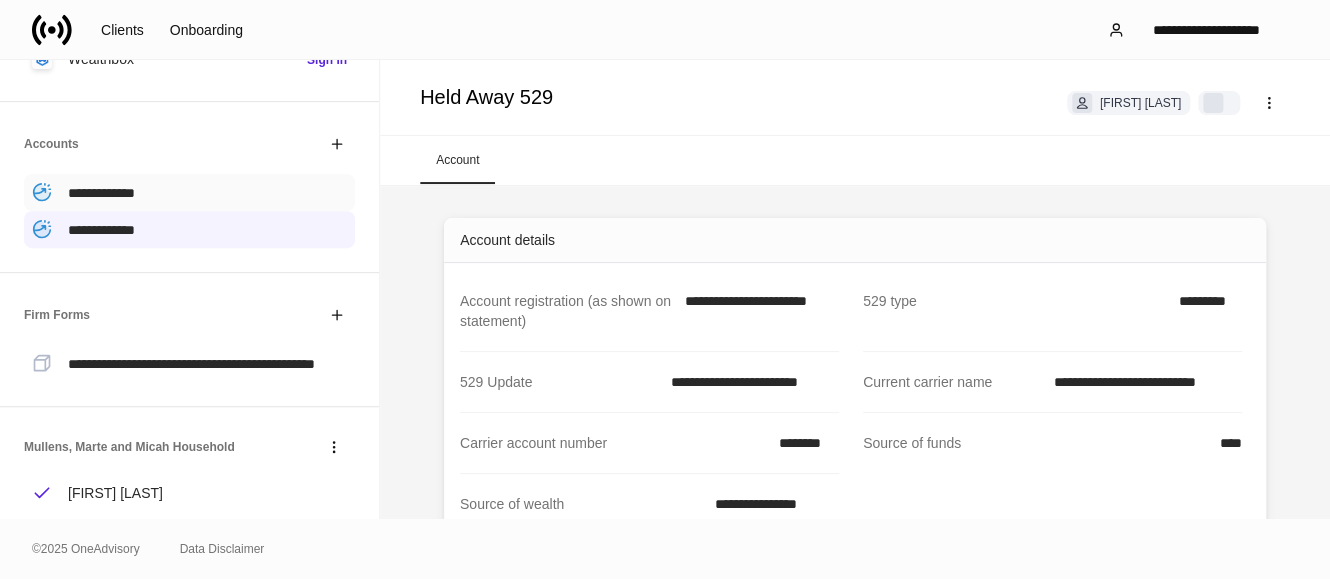 click on "**********" at bounding box center [101, 193] 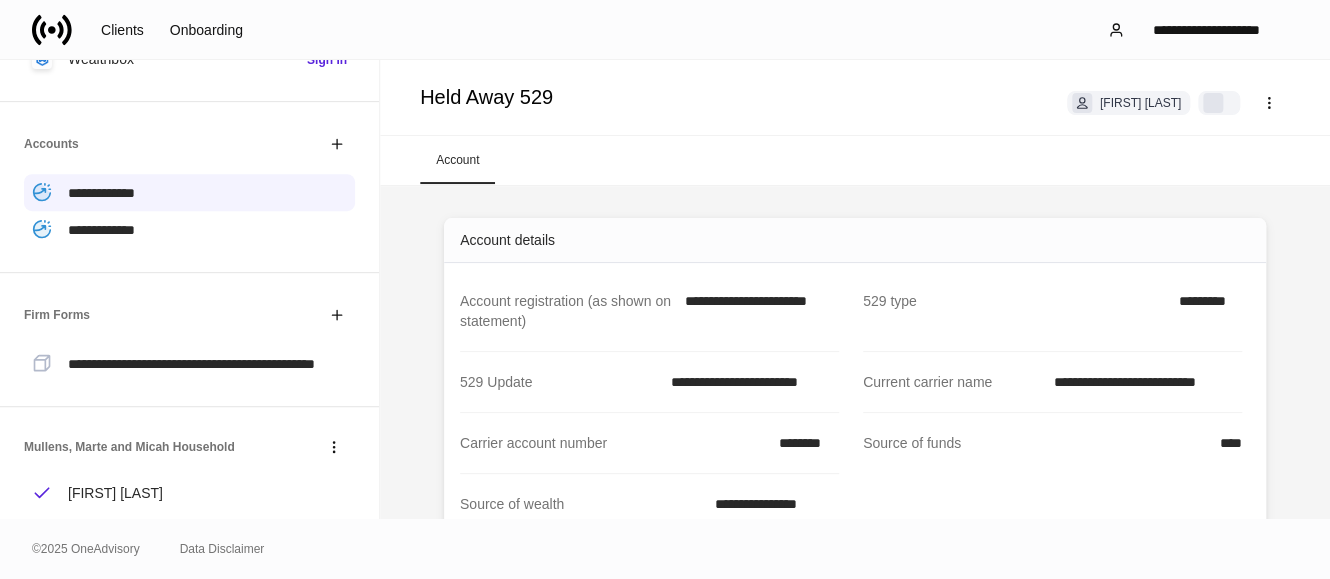 scroll, scrollTop: 100, scrollLeft: 0, axis: vertical 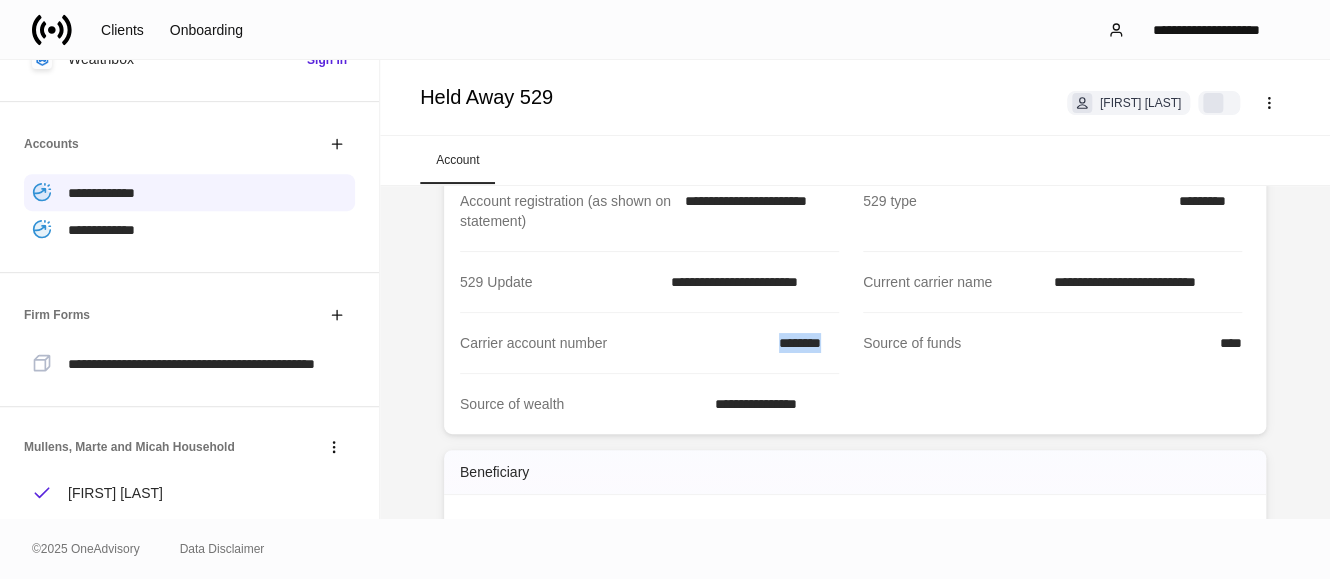 drag, startPoint x: 772, startPoint y: 342, endPoint x: 835, endPoint y: 340, distance: 63.03174 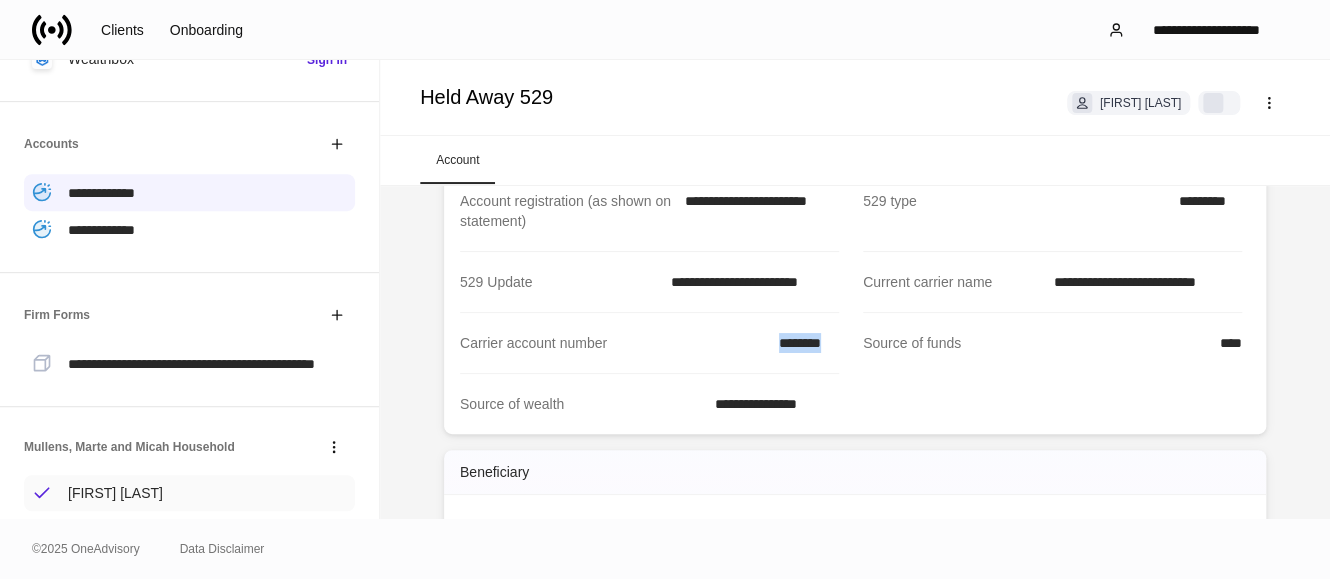 click on "Marte Mullens" at bounding box center (115, 493) 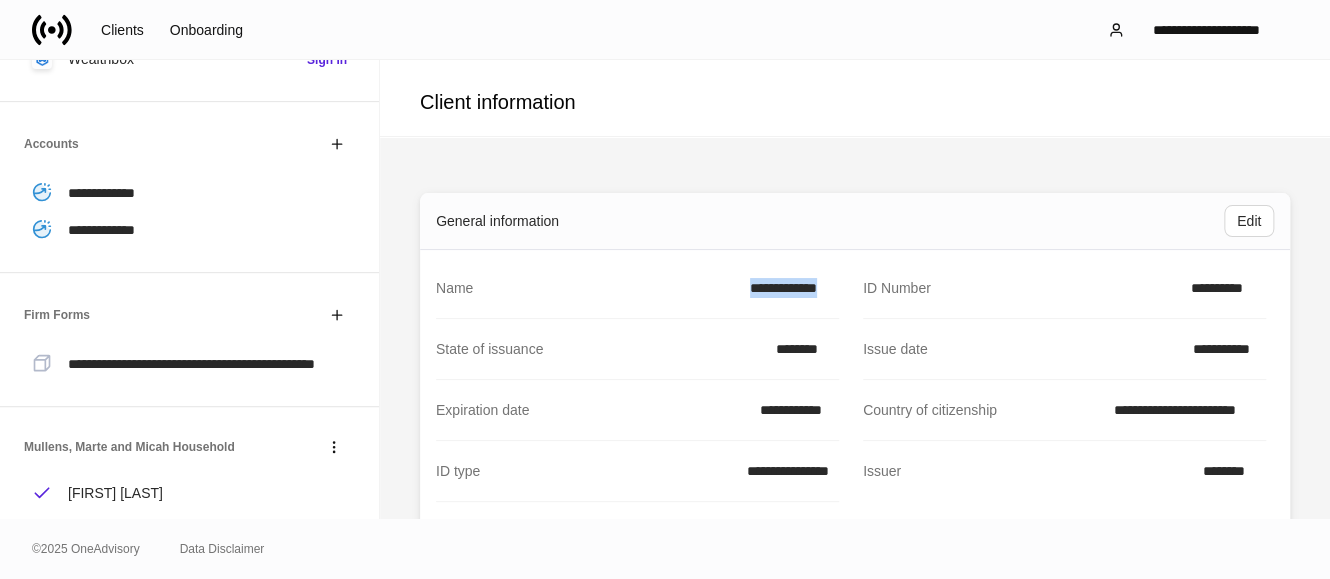 drag, startPoint x: 741, startPoint y: 286, endPoint x: 832, endPoint y: 281, distance: 91.13726 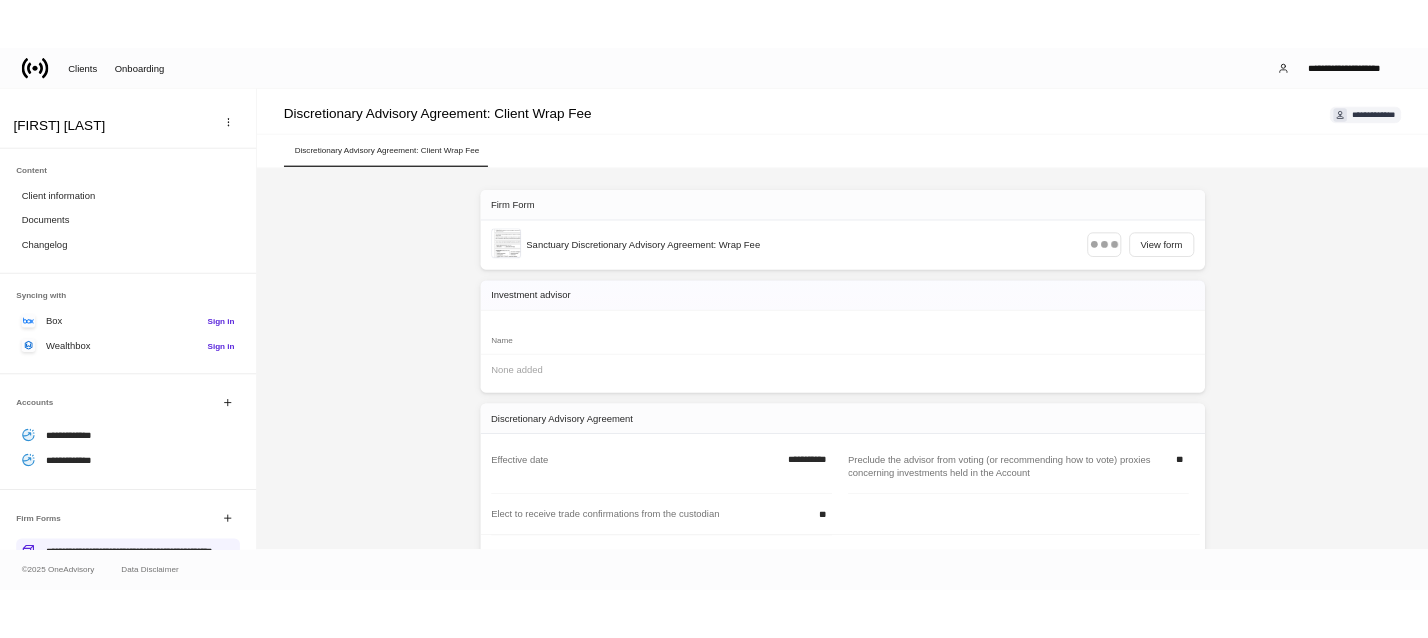 scroll, scrollTop: 0, scrollLeft: 0, axis: both 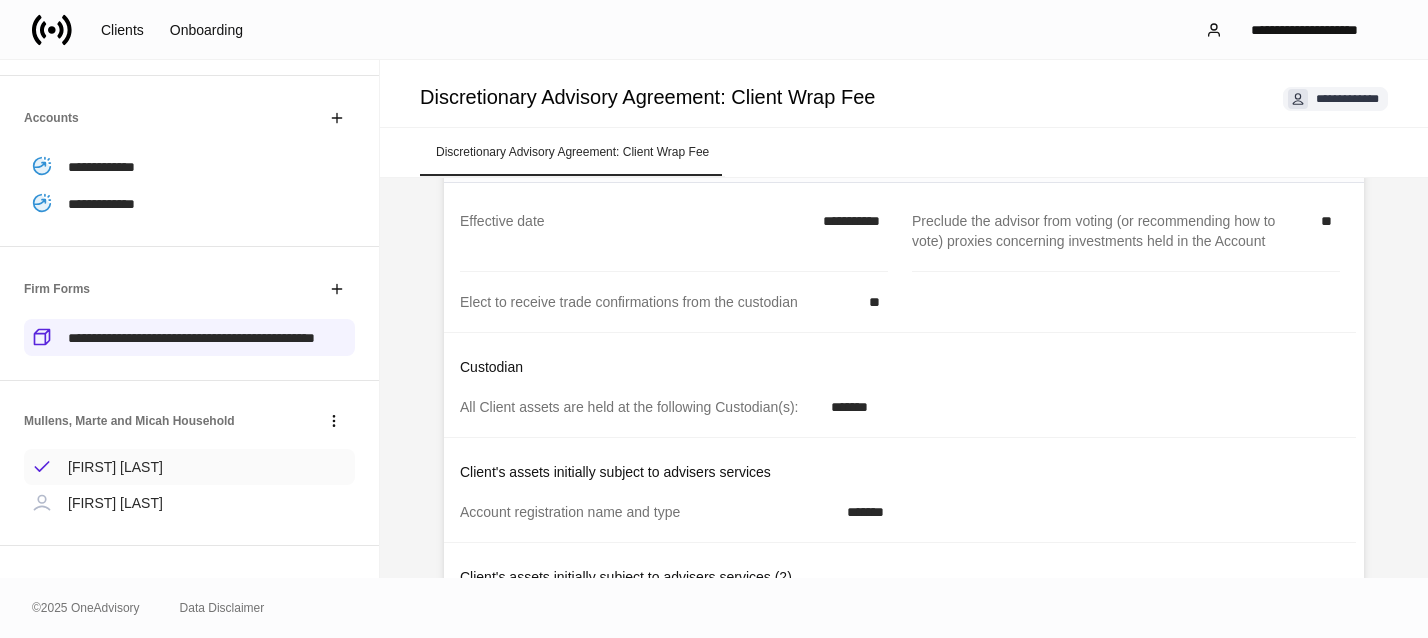 click on "[FIRST] [LAST]" at bounding box center (189, 467) 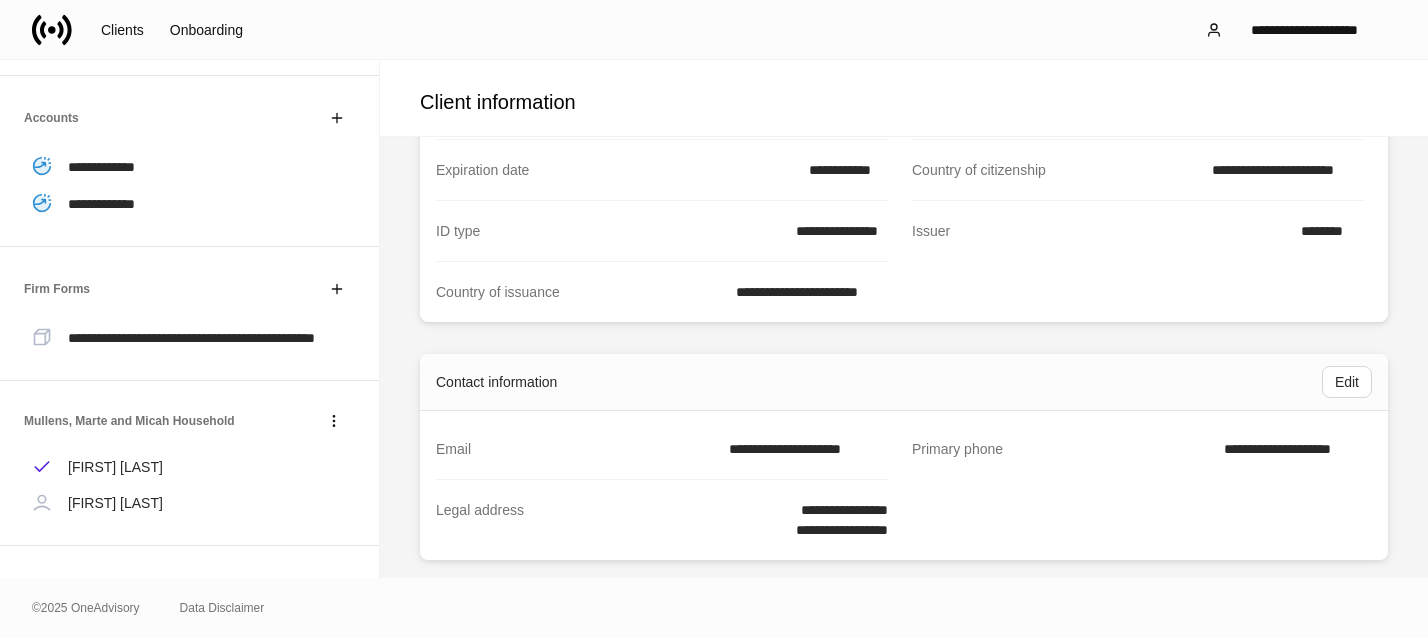 scroll, scrollTop: 0, scrollLeft: 0, axis: both 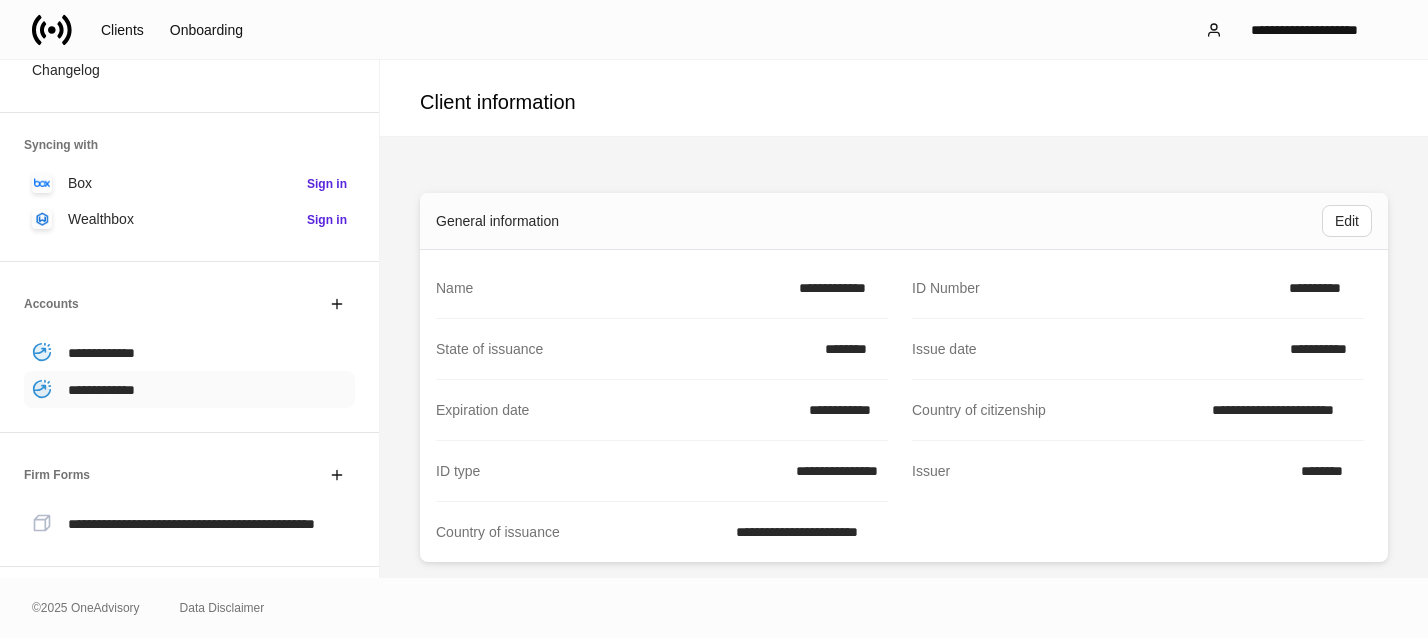 click on "**********" at bounding box center [101, 390] 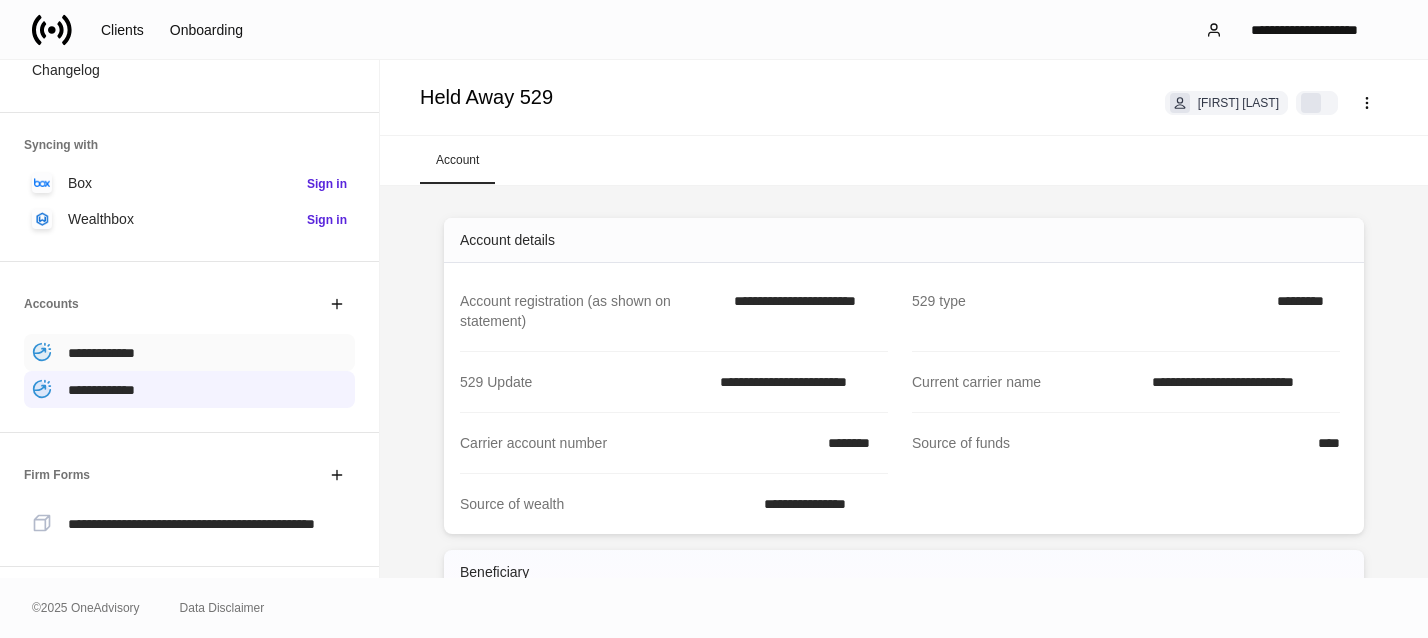 click on "**********" at bounding box center (101, 353) 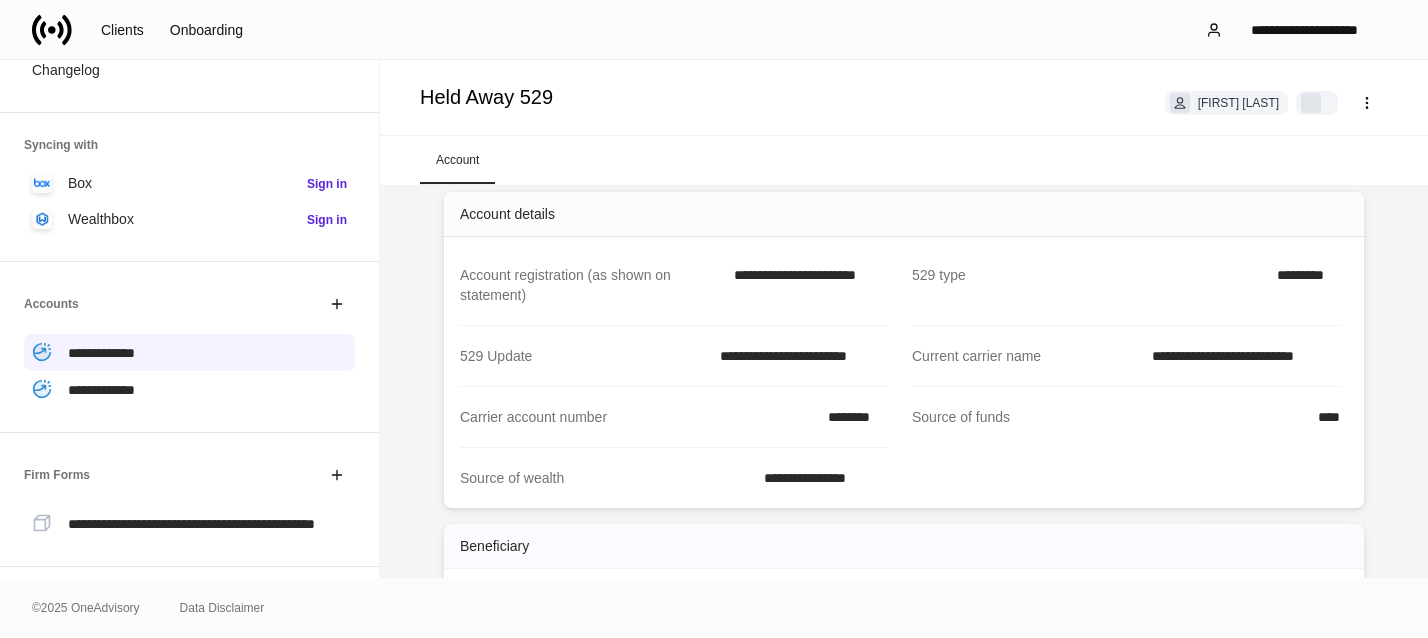 scroll, scrollTop: 0, scrollLeft: 0, axis: both 